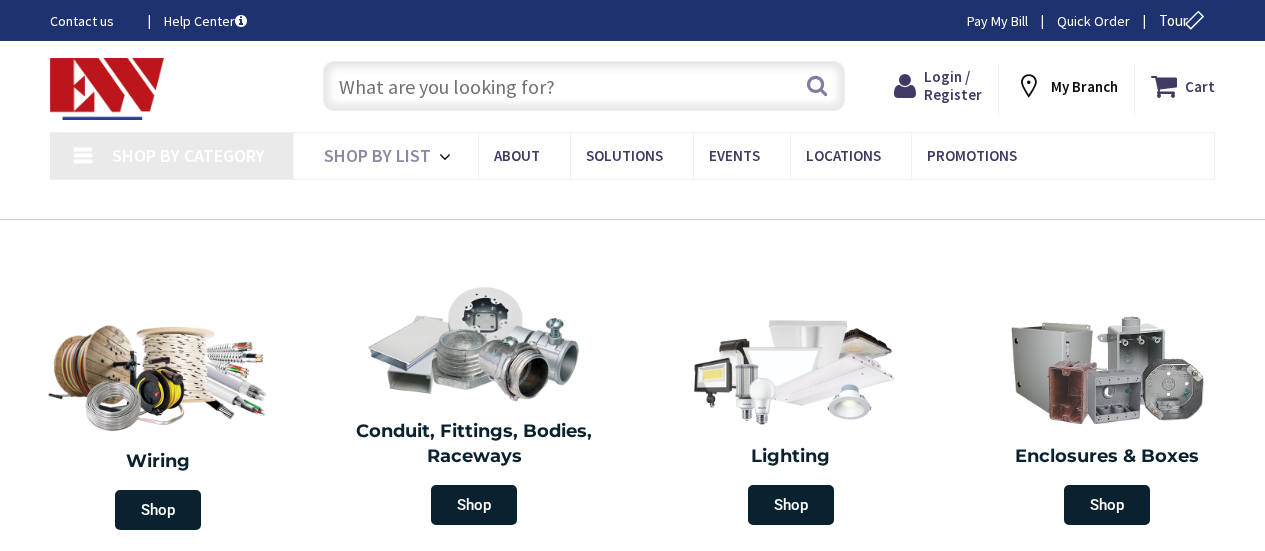 type on "[PERSON_NAME][GEOGRAPHIC_DATA], [GEOGRAPHIC_DATA]" 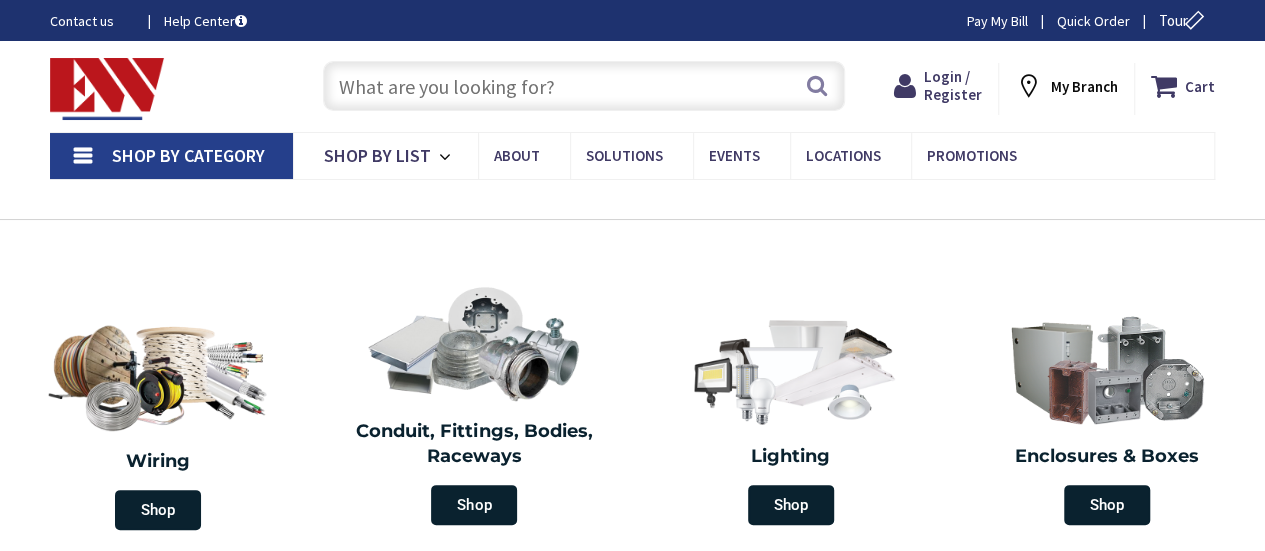 scroll, scrollTop: 0, scrollLeft: 0, axis: both 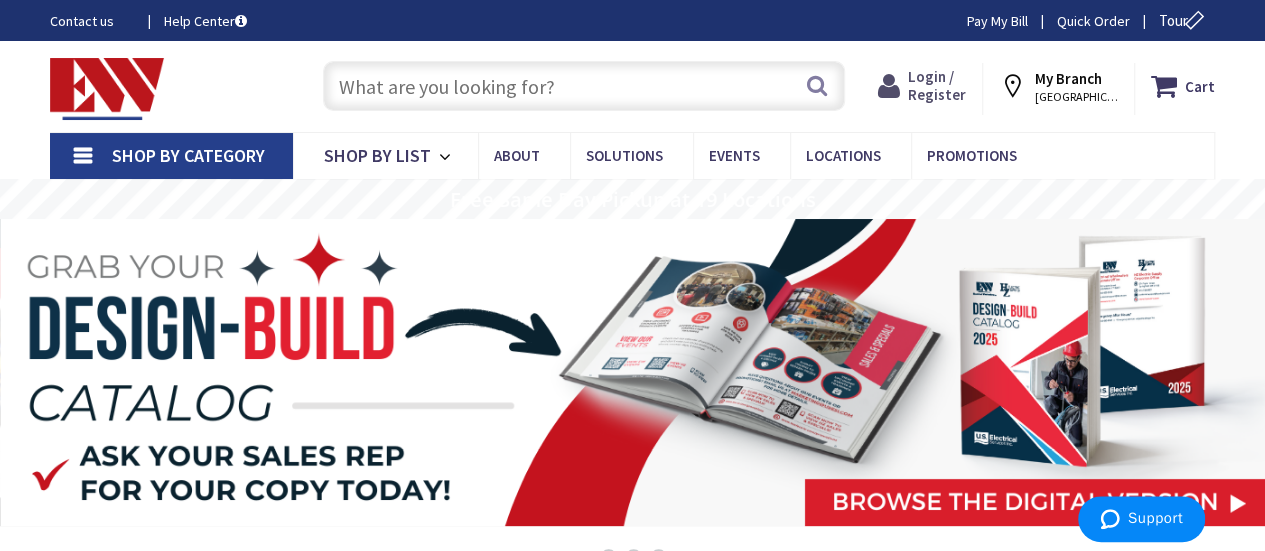 click on "Login / Register" at bounding box center (937, 85) 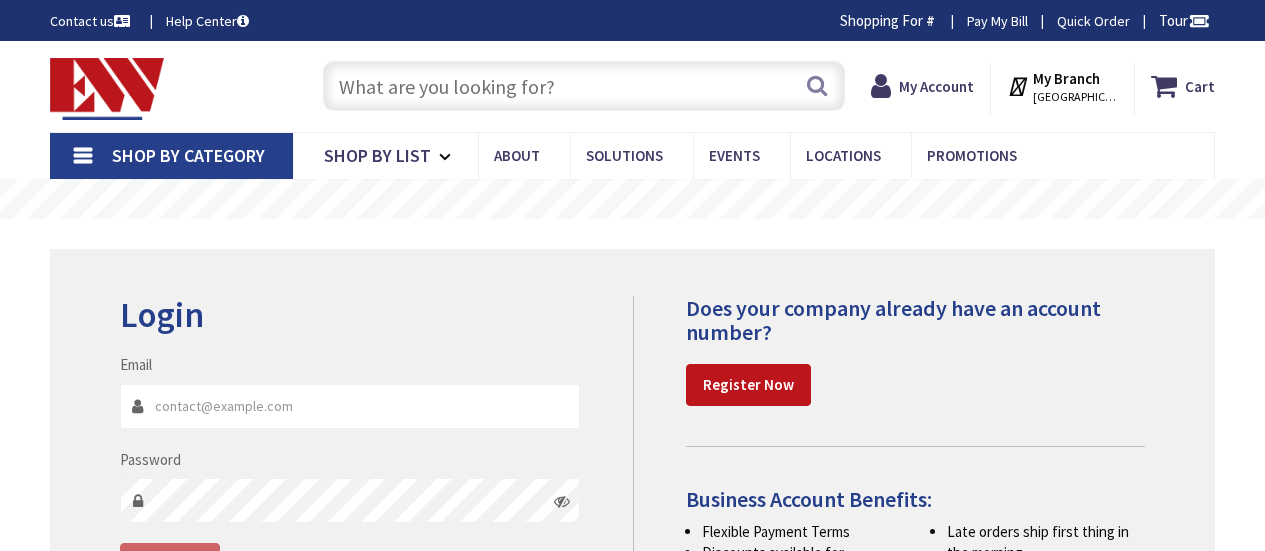 scroll, scrollTop: 0, scrollLeft: 0, axis: both 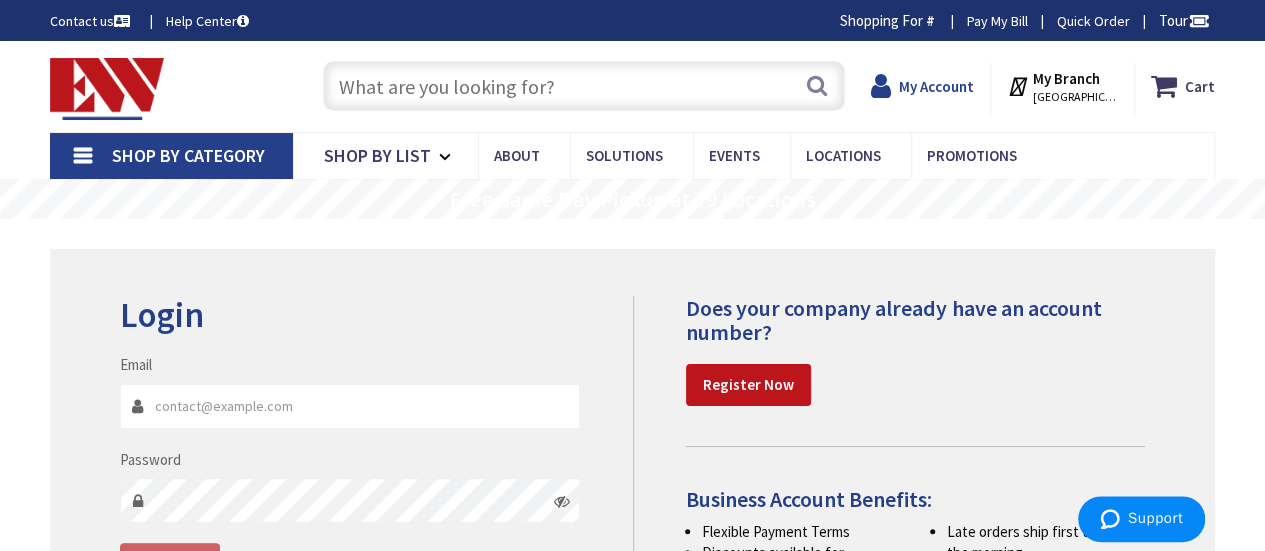 type on "[PERSON_NAME][EMAIL_ADDRESS][DOMAIN_NAME]" 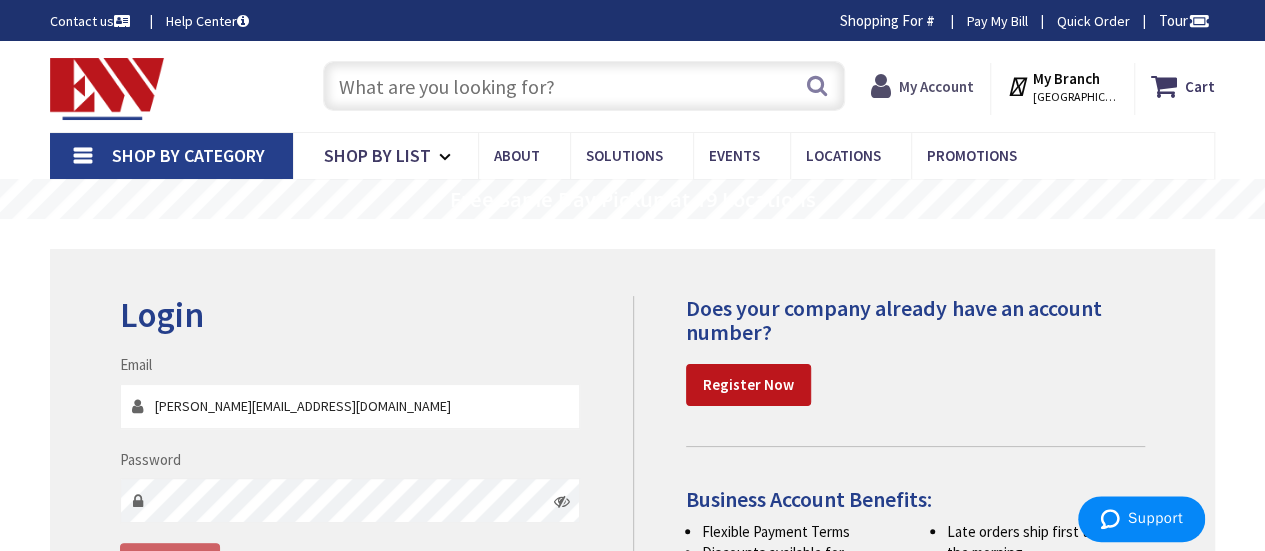 click on "My Account" at bounding box center (936, 86) 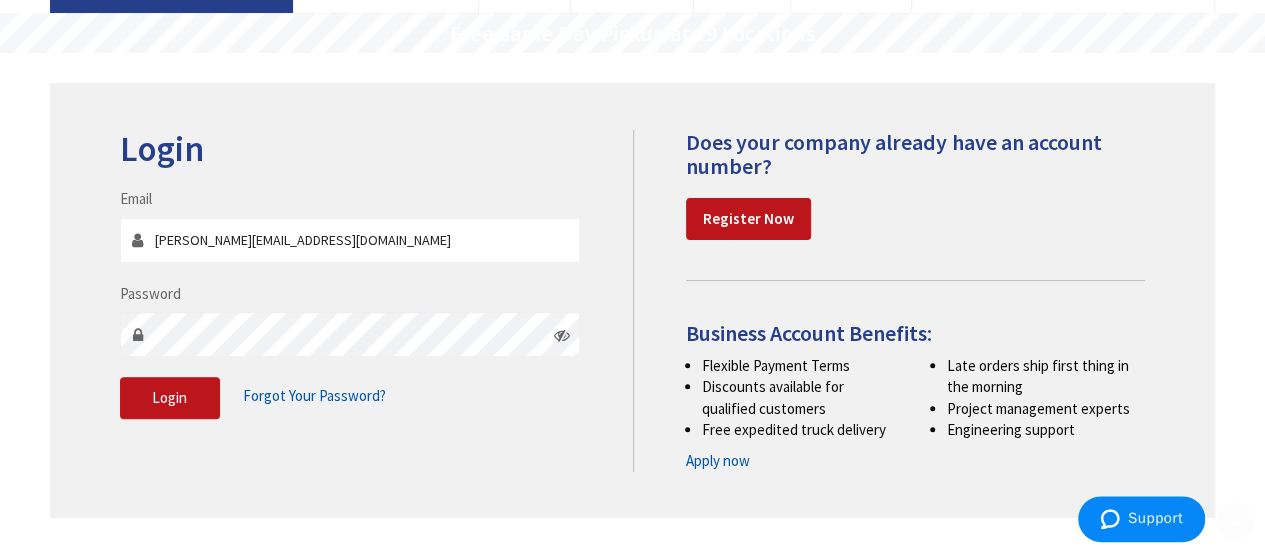 scroll, scrollTop: 400, scrollLeft: 0, axis: vertical 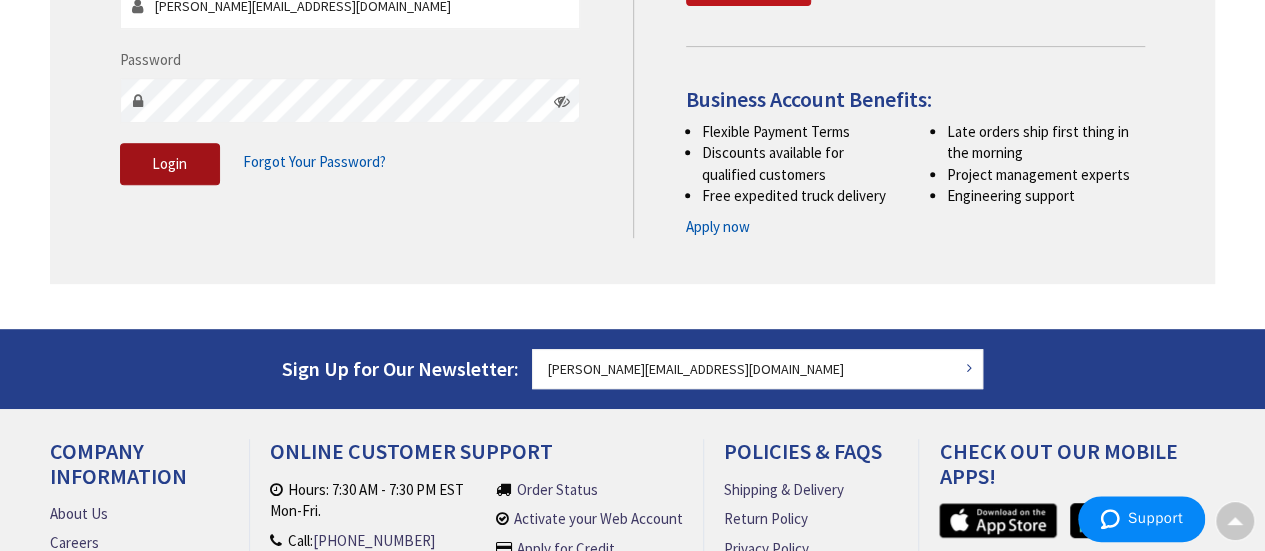 click on "Login" at bounding box center [170, 164] 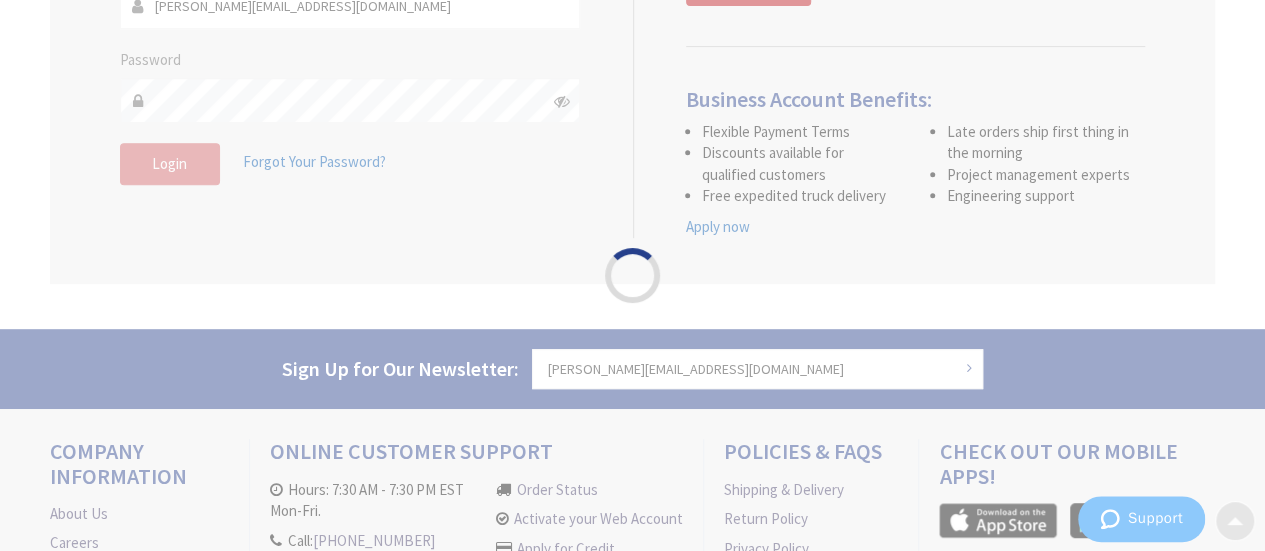 scroll, scrollTop: 444, scrollLeft: 0, axis: vertical 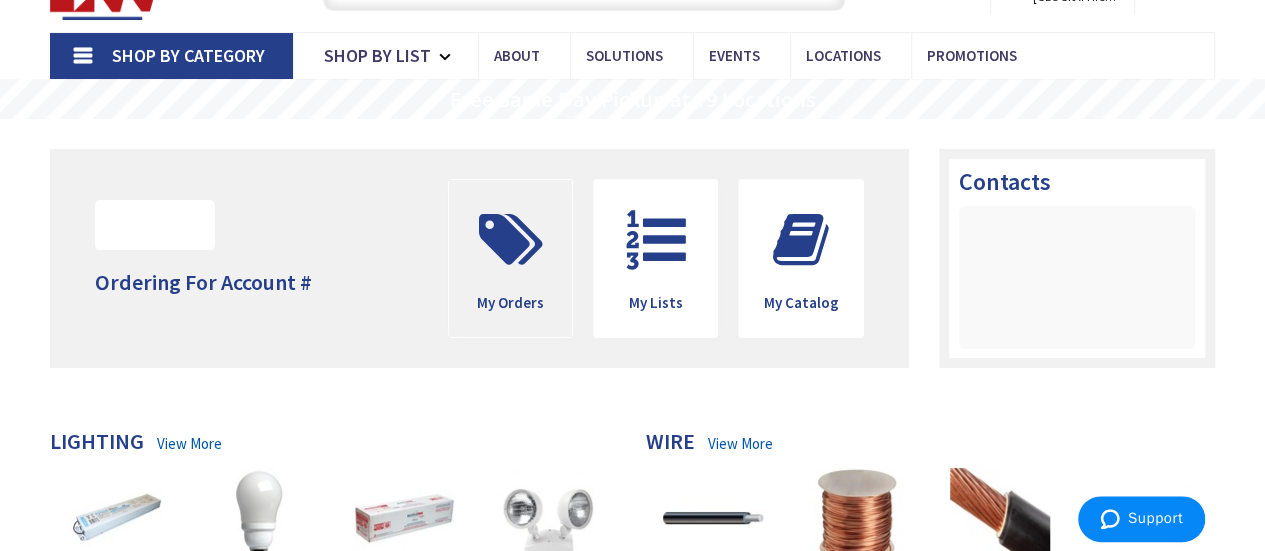 click at bounding box center [510, 240] 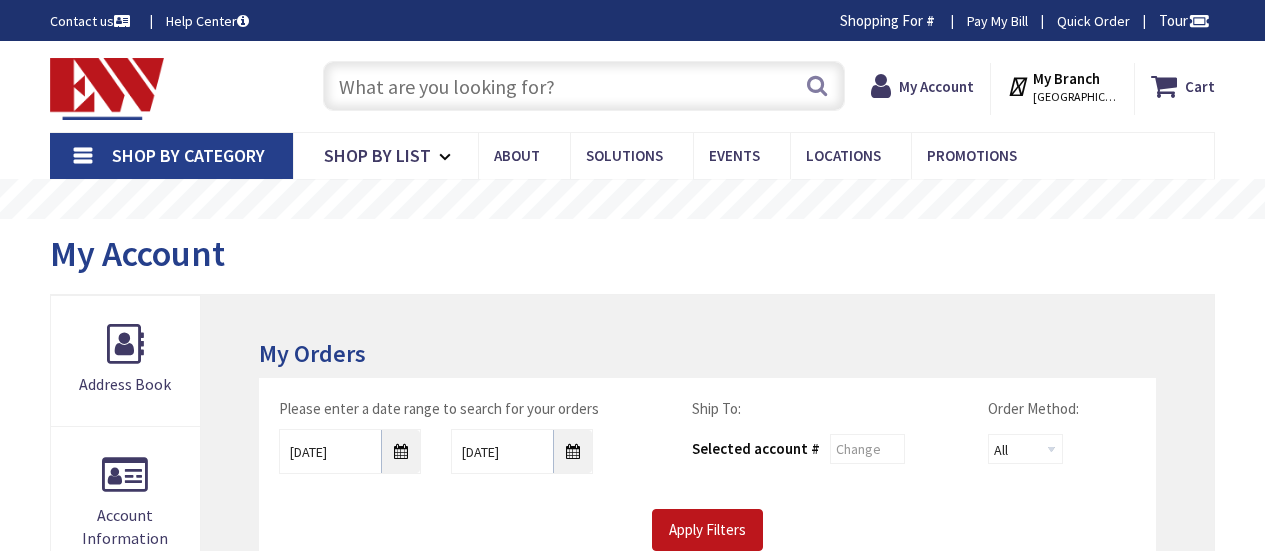 scroll, scrollTop: 0, scrollLeft: 0, axis: both 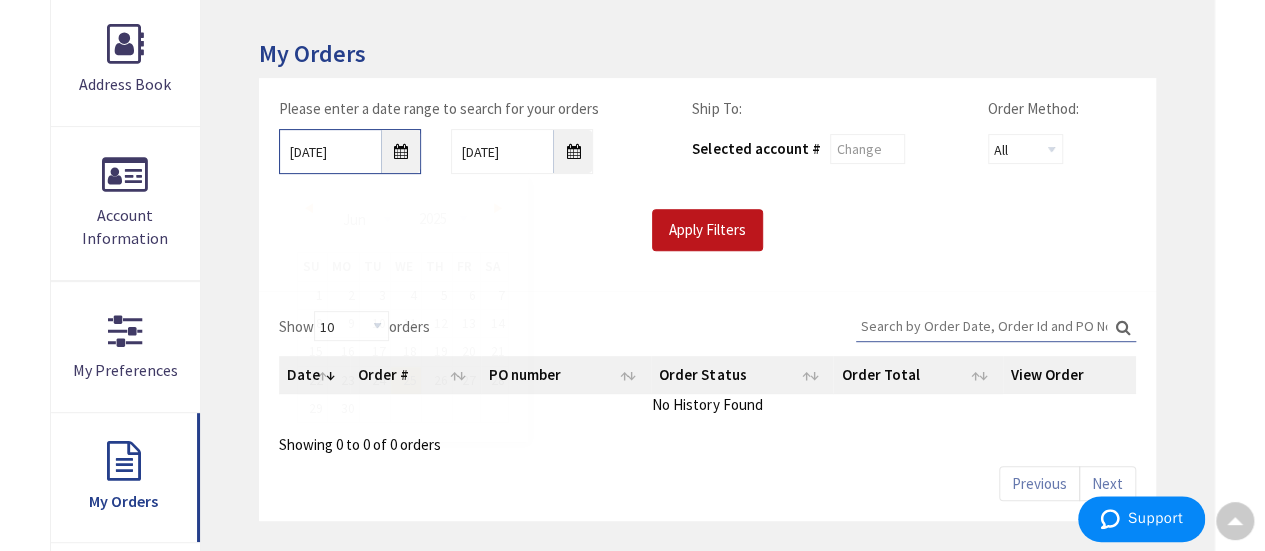 click on "6/25/2025" at bounding box center [350, 151] 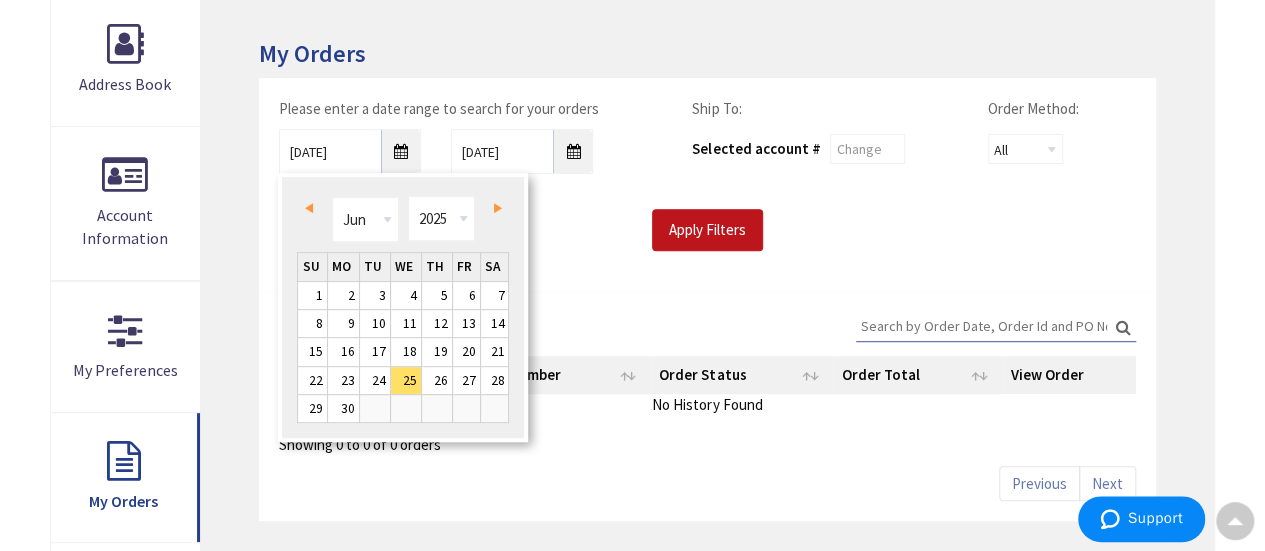 click on "Prev" at bounding box center [312, 207] 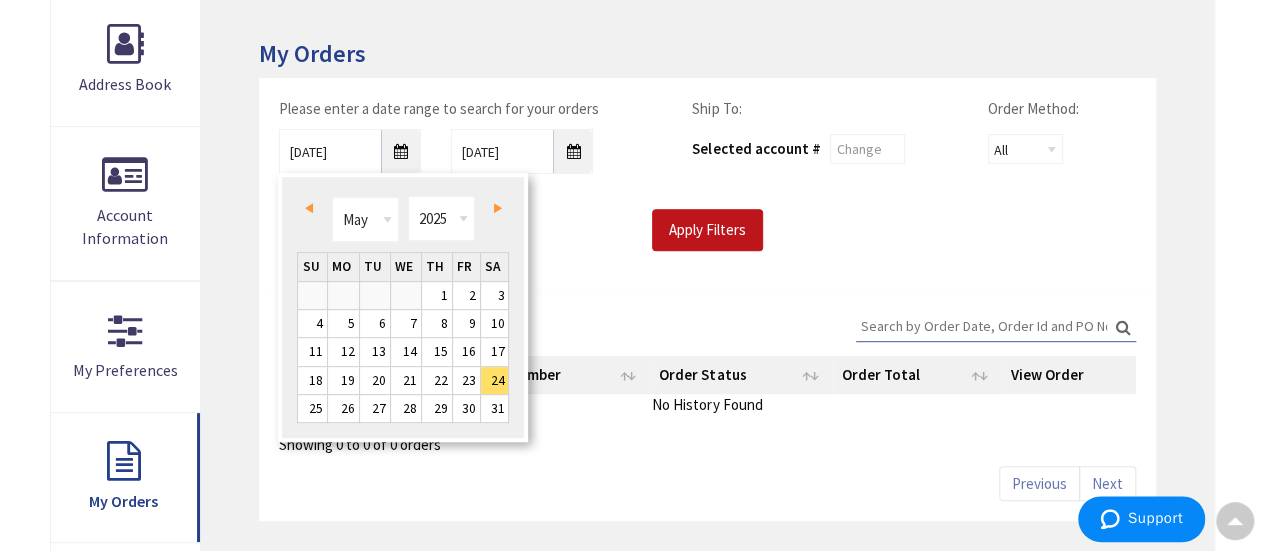 click on "Prev" at bounding box center [309, 208] 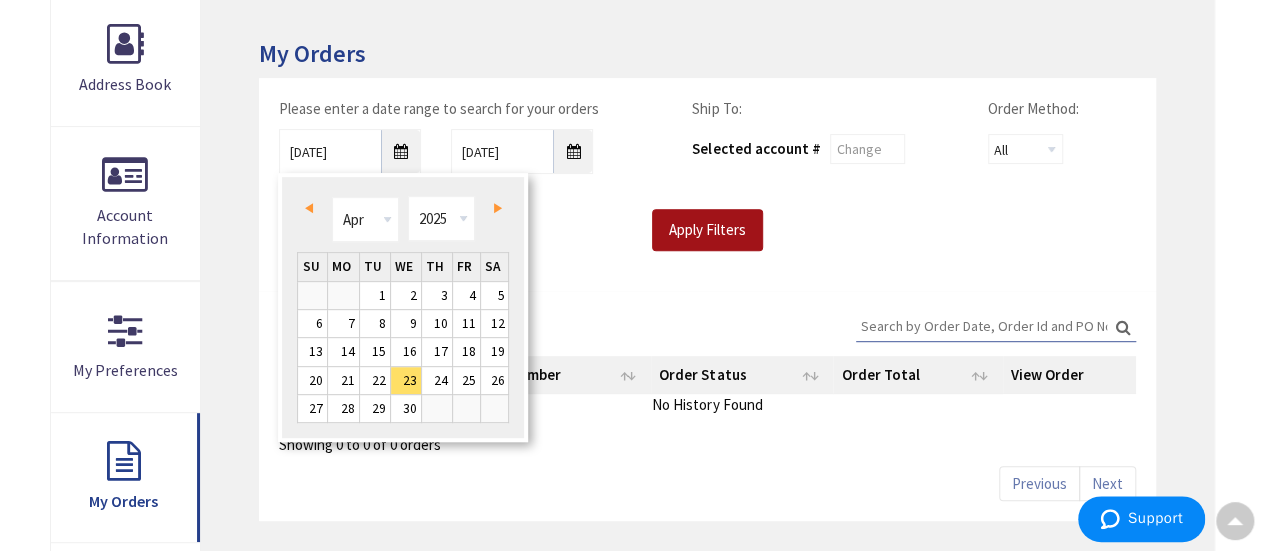 click on "Apply Filters" at bounding box center (707, 230) 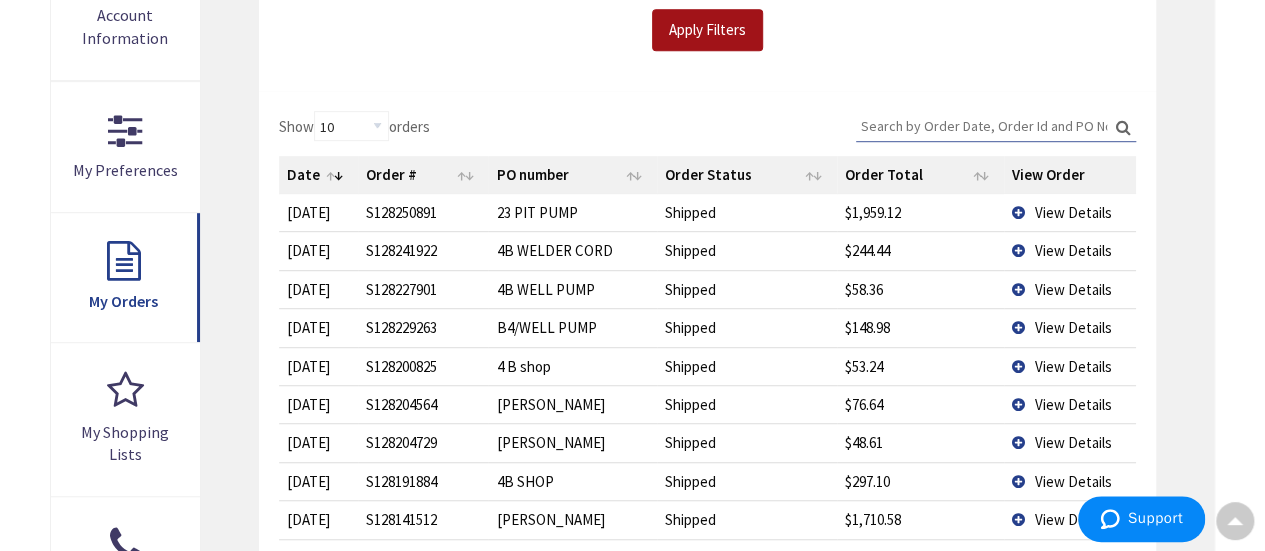 scroll, scrollTop: 600, scrollLeft: 0, axis: vertical 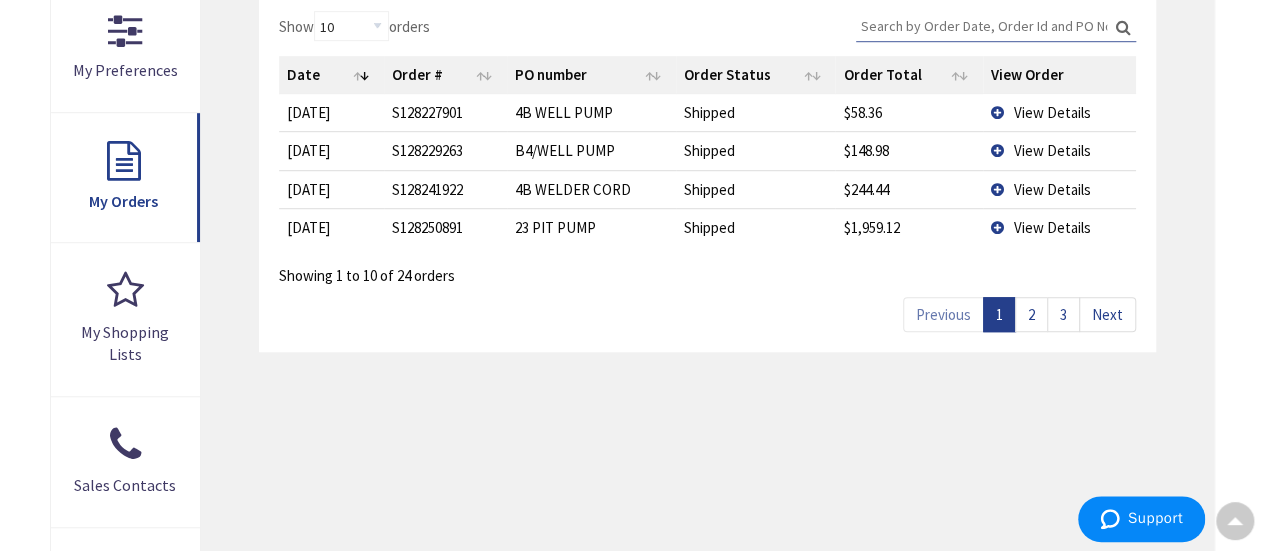 click on "2" at bounding box center [1031, 314] 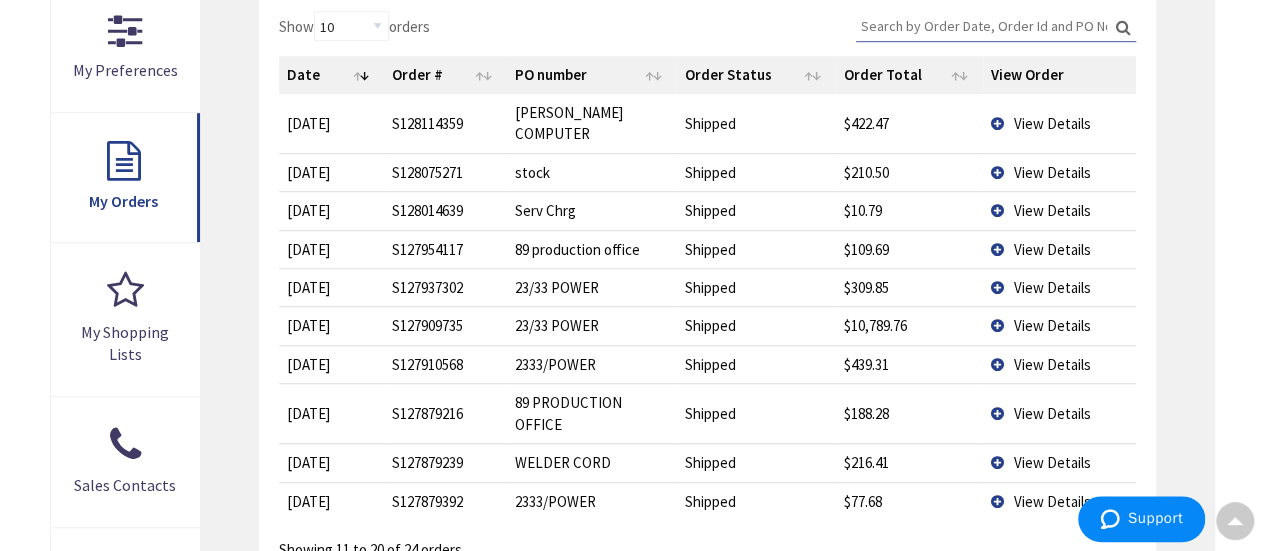 click on "3" at bounding box center [1063, 587] 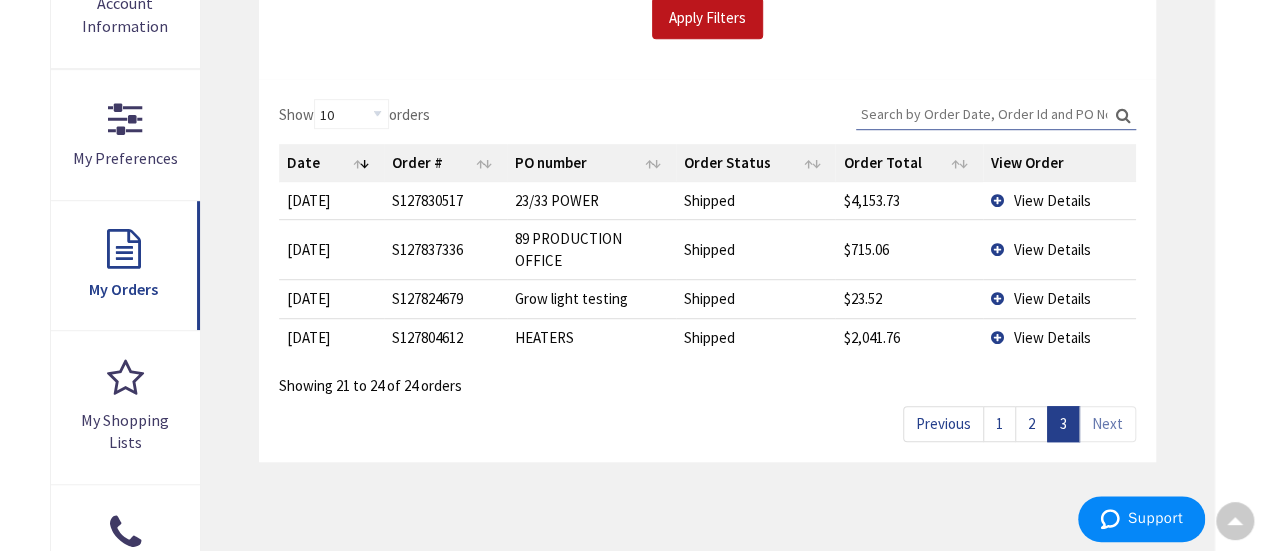 scroll, scrollTop: 200, scrollLeft: 0, axis: vertical 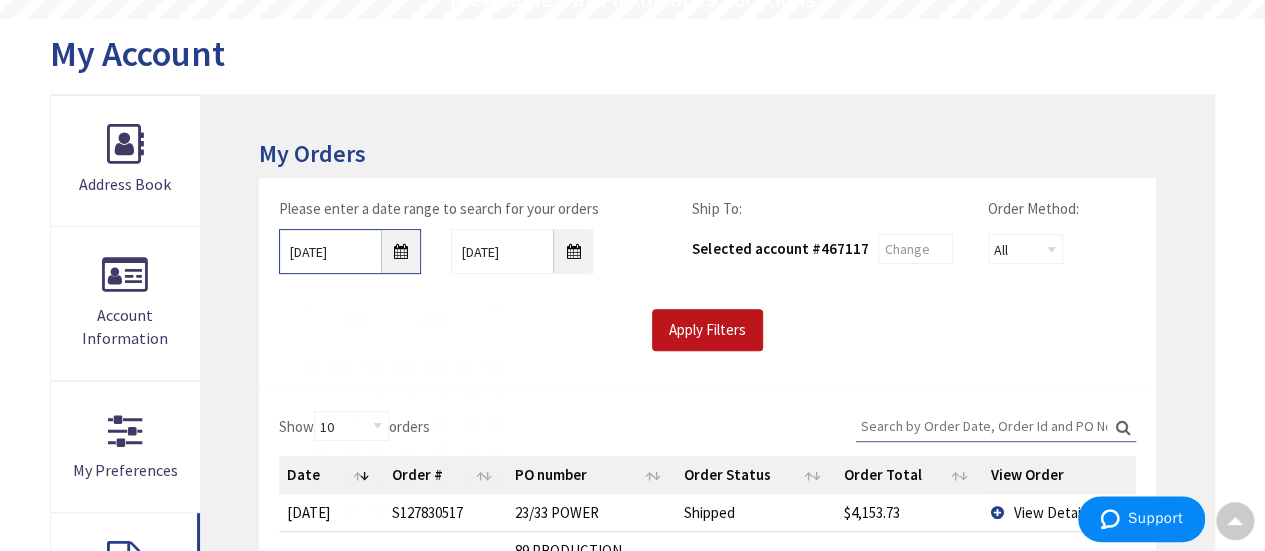 click on "04/23/2025" at bounding box center [350, 251] 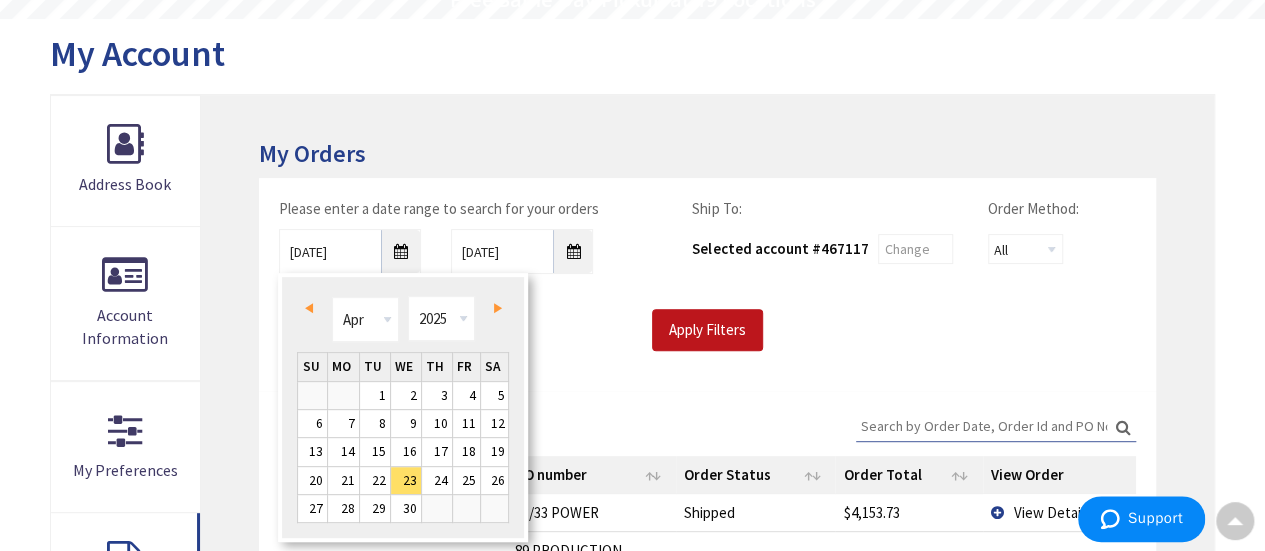 click on "Prev" at bounding box center [309, 308] 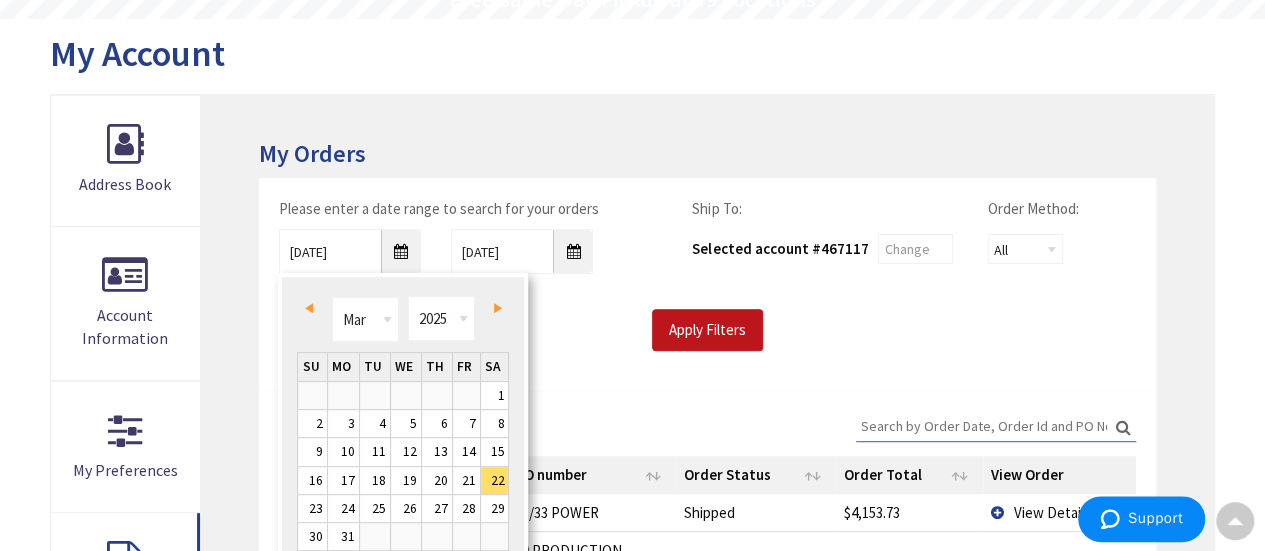 click on "Prev" at bounding box center [309, 308] 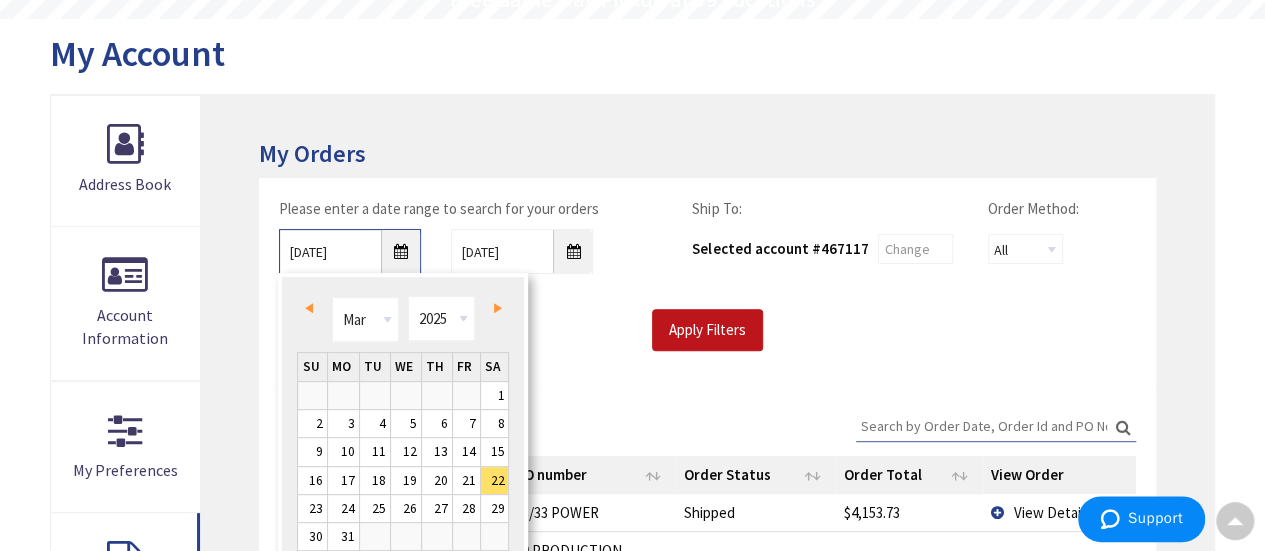 type on "02/21/2025" 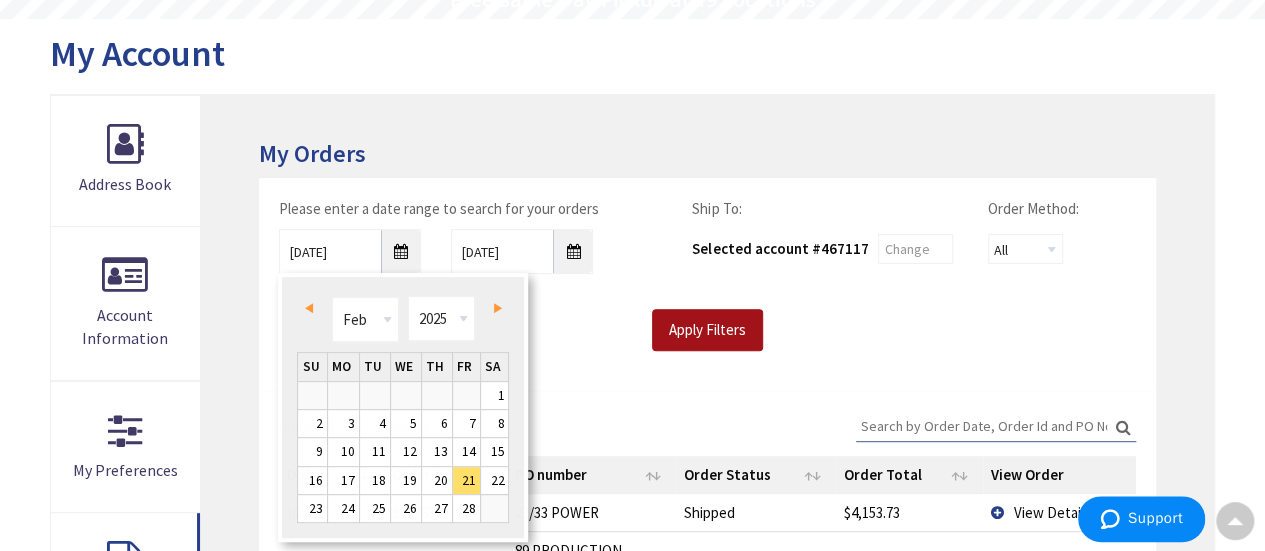 click on "Apply Filters" at bounding box center [707, 330] 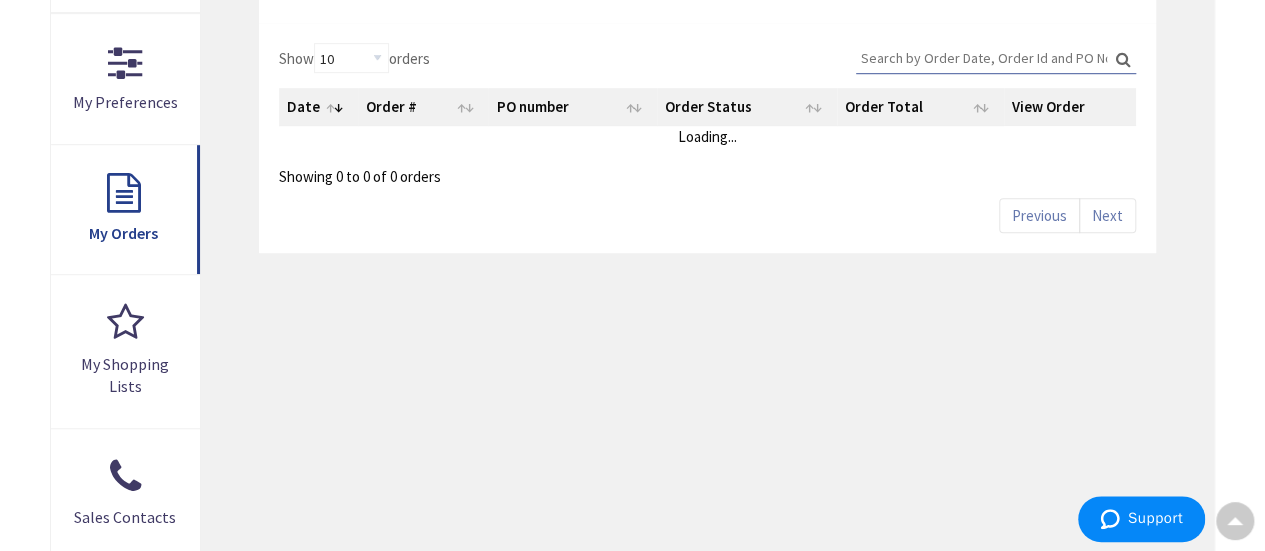 scroll, scrollTop: 600, scrollLeft: 0, axis: vertical 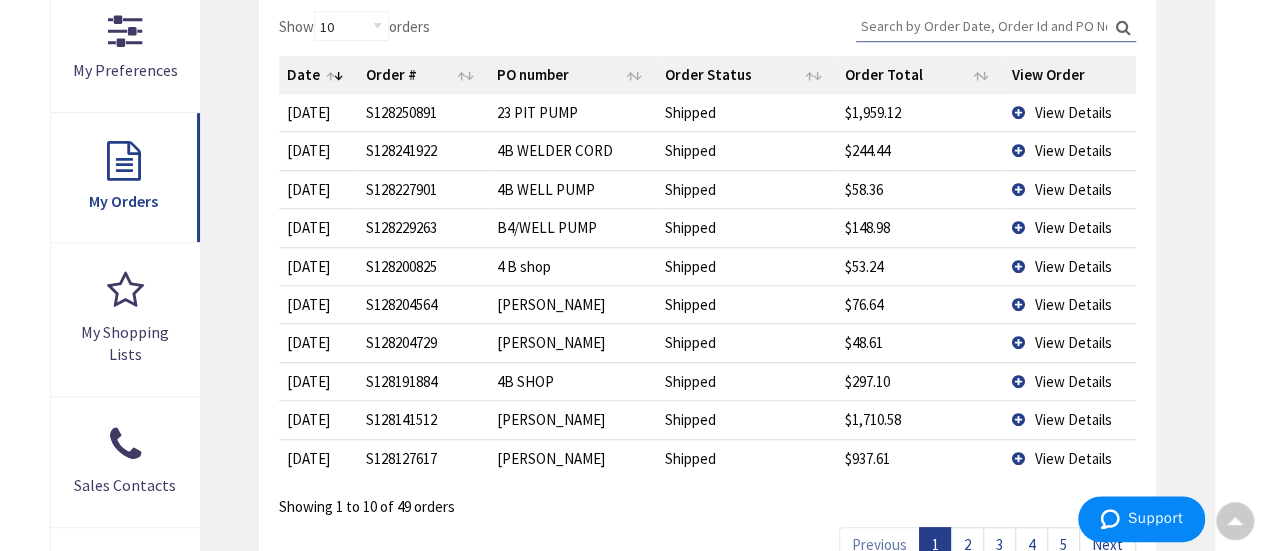 click on "View Details" at bounding box center (1070, 381) 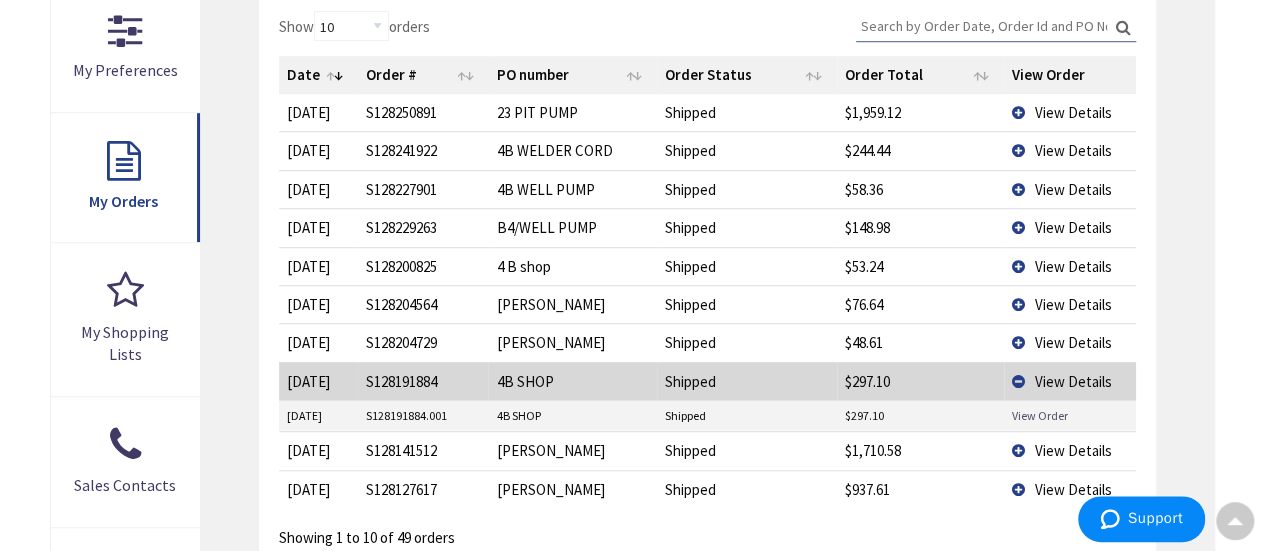 click on "View Order" at bounding box center [1040, 415] 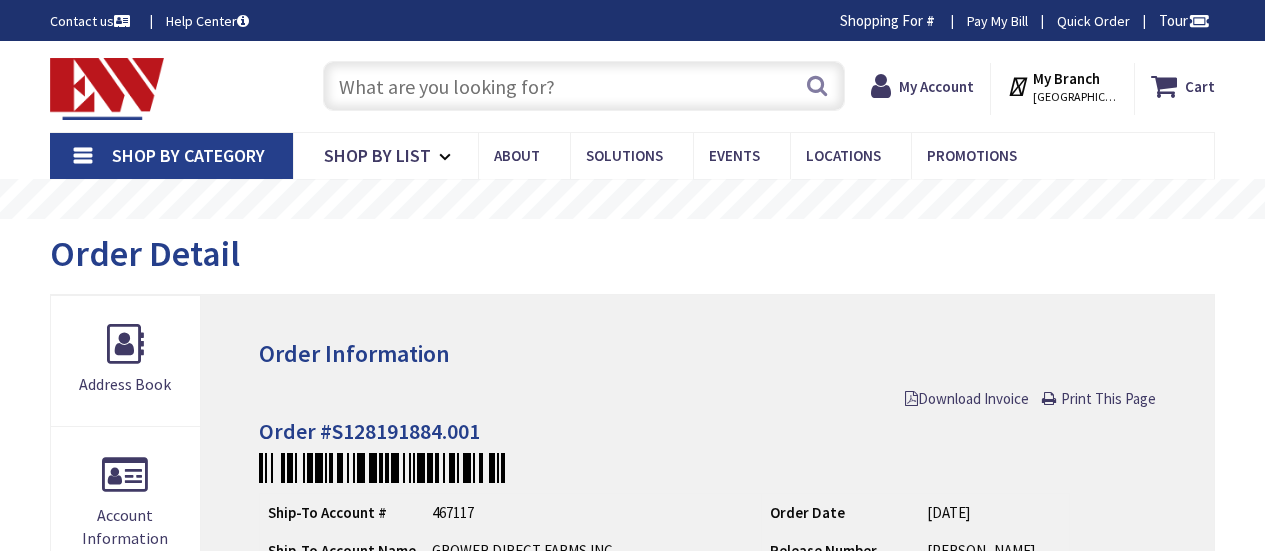 scroll, scrollTop: 0, scrollLeft: 0, axis: both 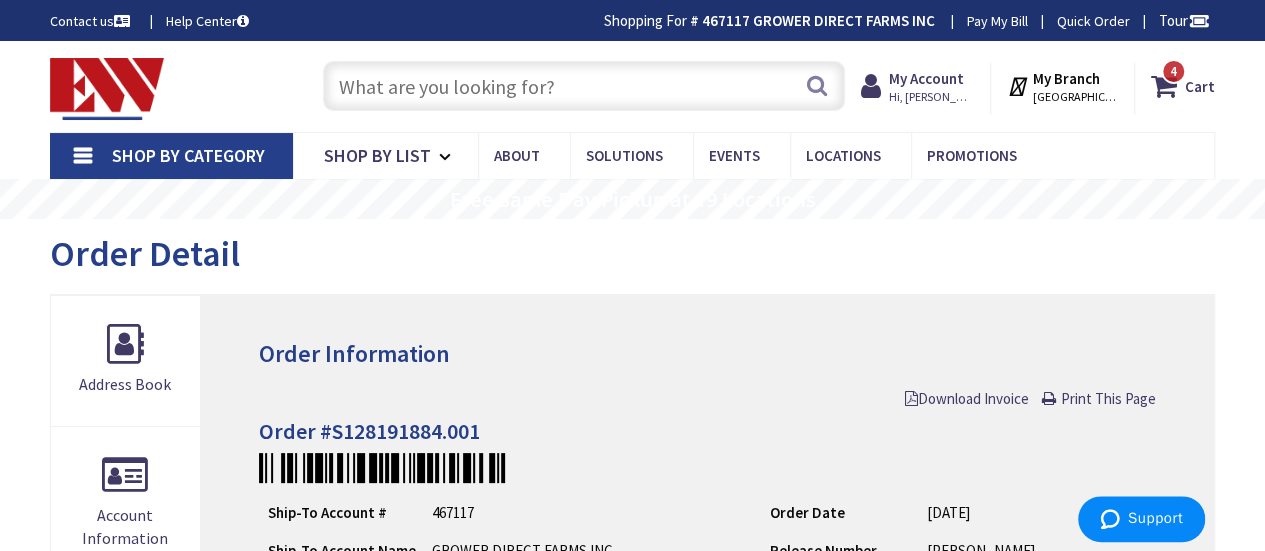 click at bounding box center (584, 86) 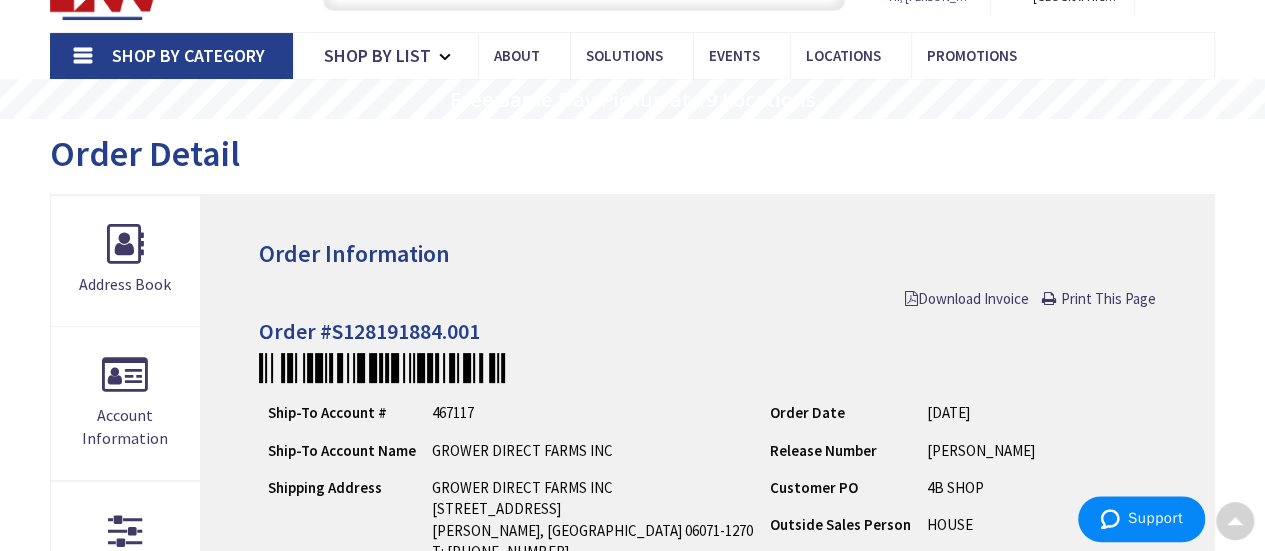 scroll, scrollTop: 0, scrollLeft: 0, axis: both 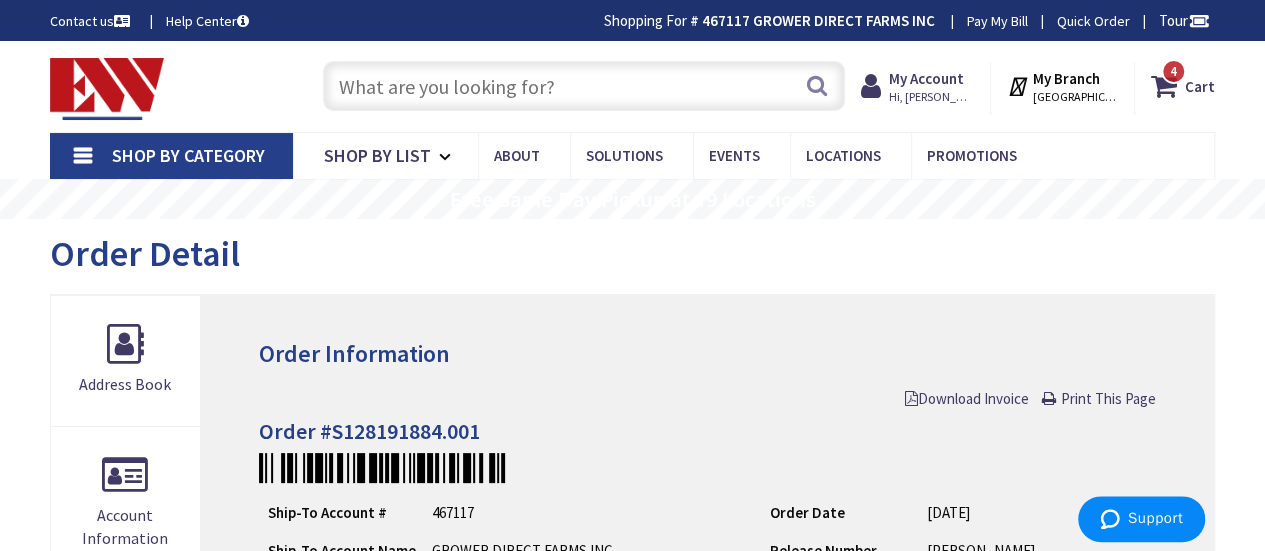 click at bounding box center [584, 86] 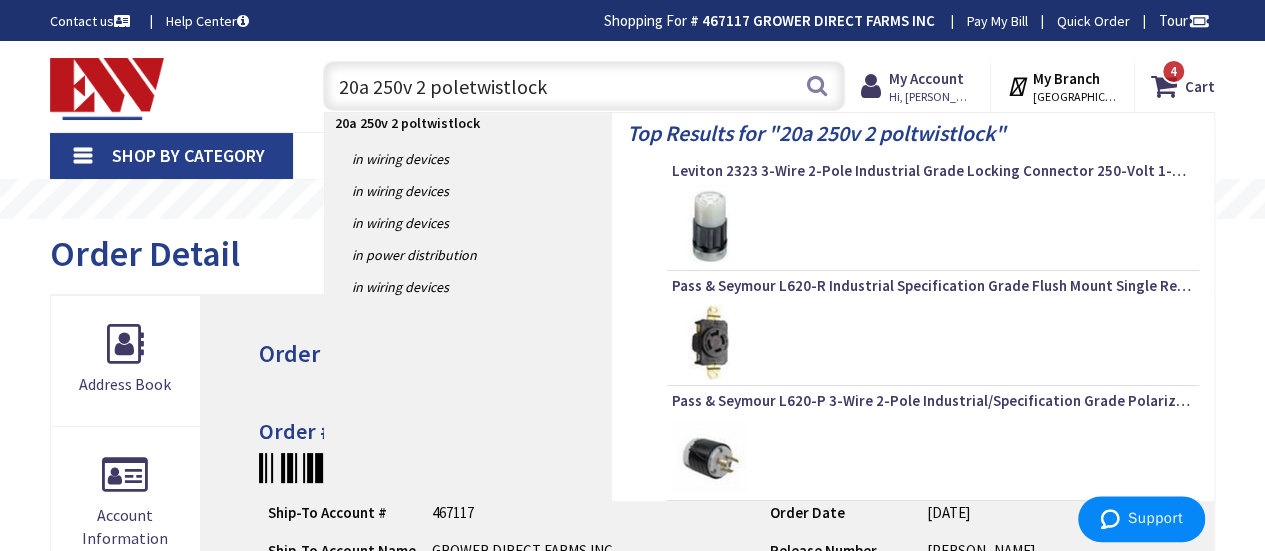 type on "20a 250v 2 pole twistlock" 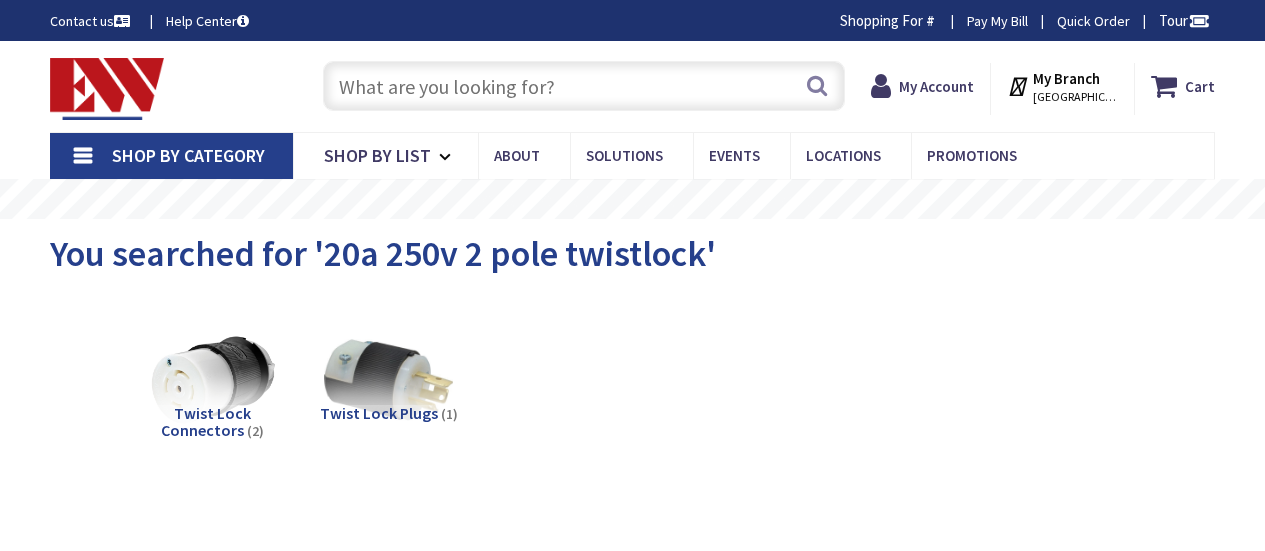 scroll, scrollTop: 0, scrollLeft: 0, axis: both 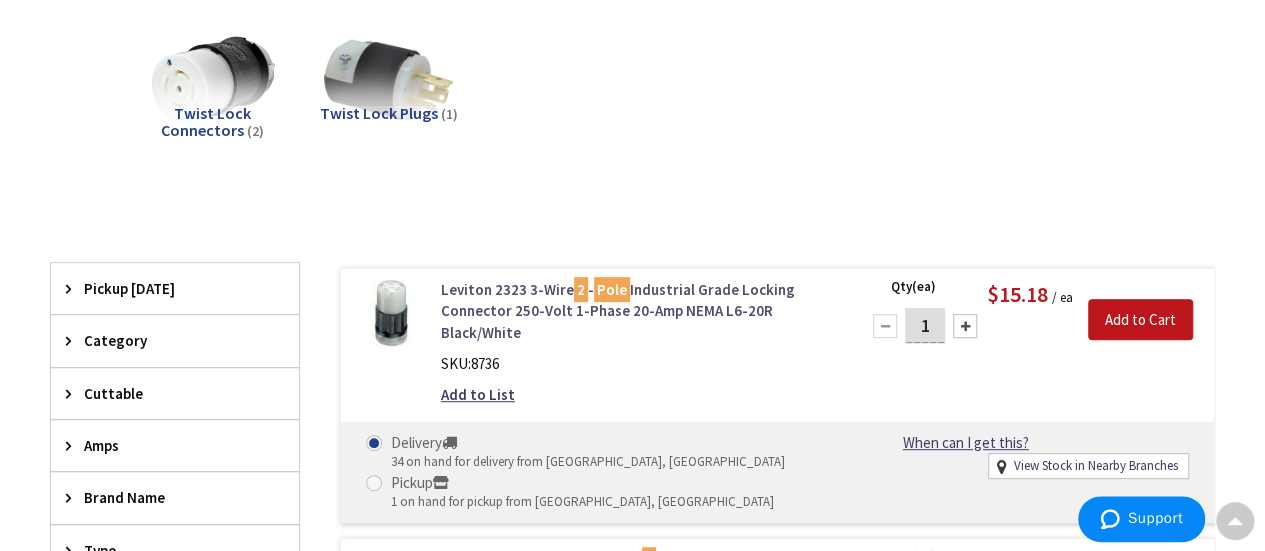 click on "Leviton 2323 3-Wire  2 - Pole  Industrial Grade Locking Connector 250-Volt 1-Phase 20-Amp NEMA L6-20R Black/White" at bounding box center (638, 311) 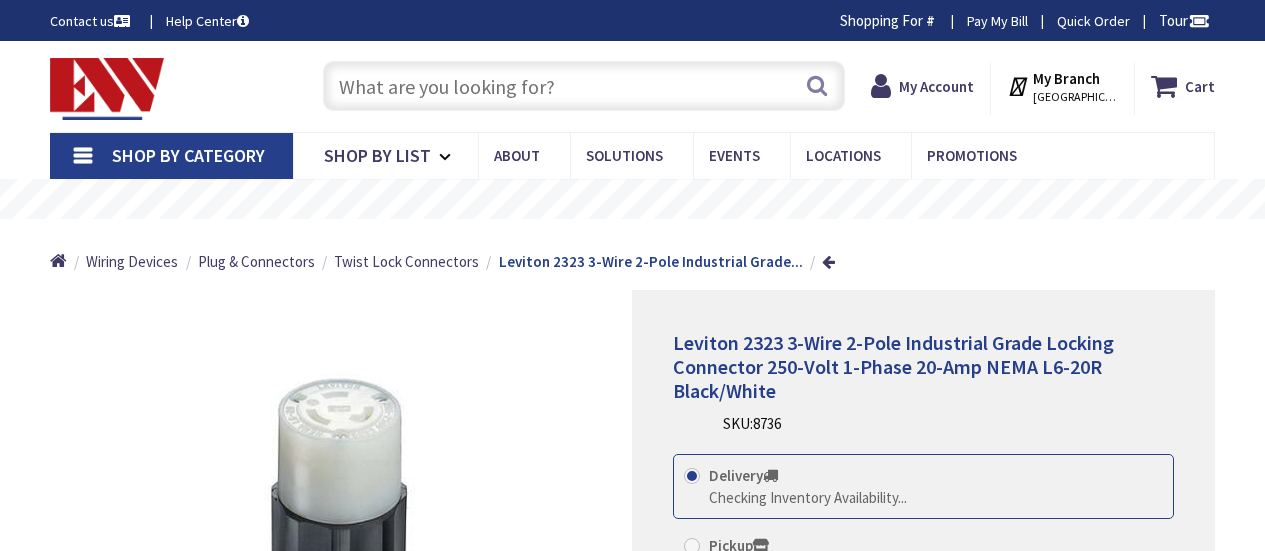 scroll, scrollTop: 0, scrollLeft: 0, axis: both 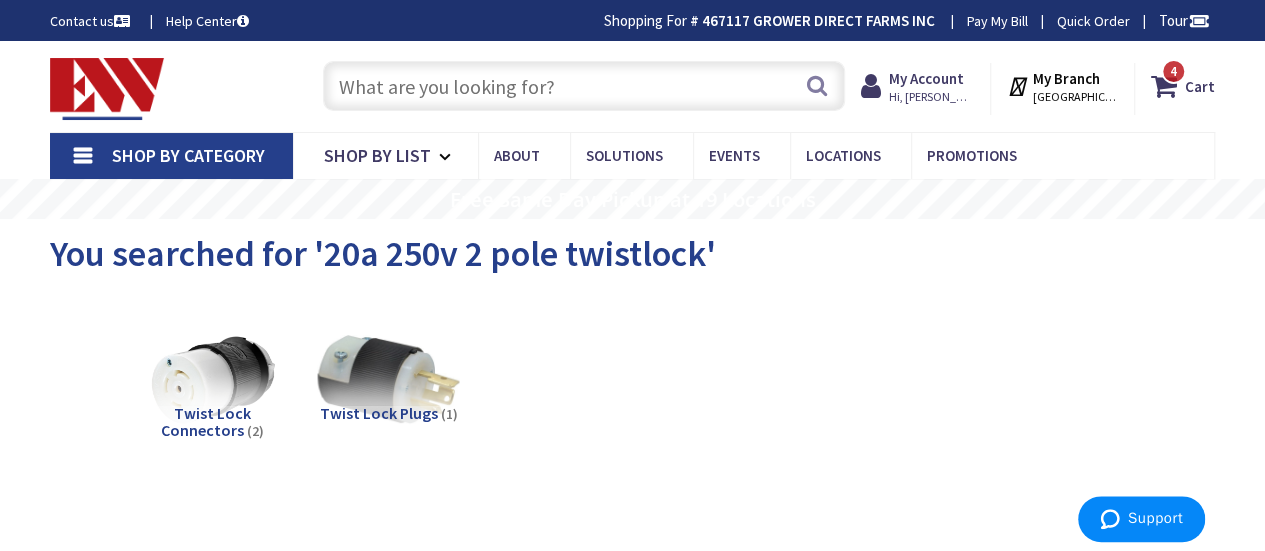 click at bounding box center [389, 380] 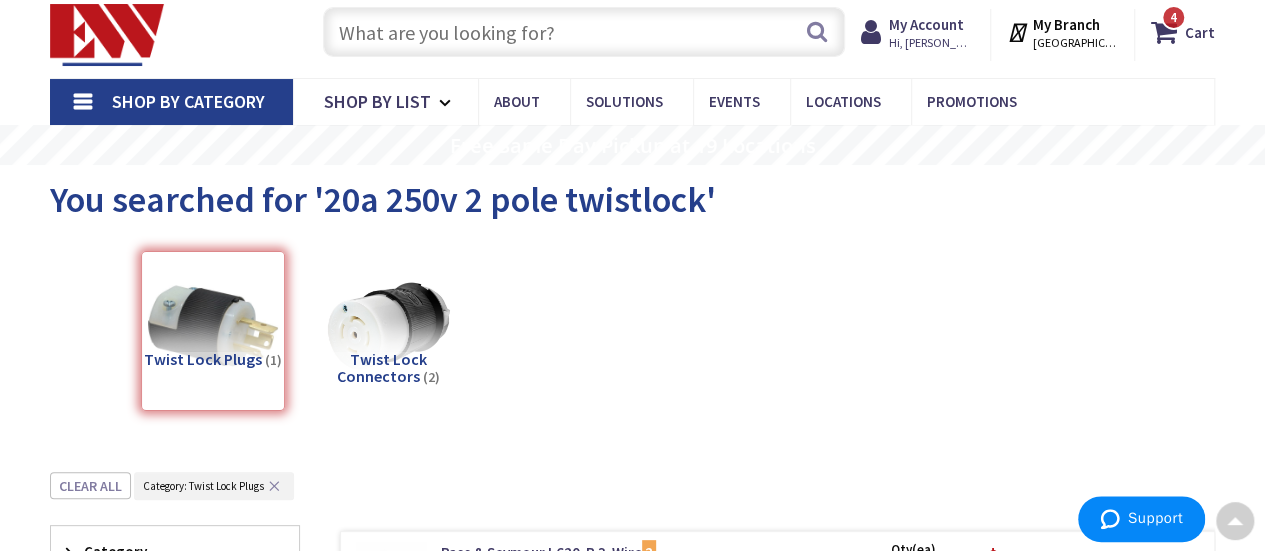 scroll, scrollTop: 0, scrollLeft: 0, axis: both 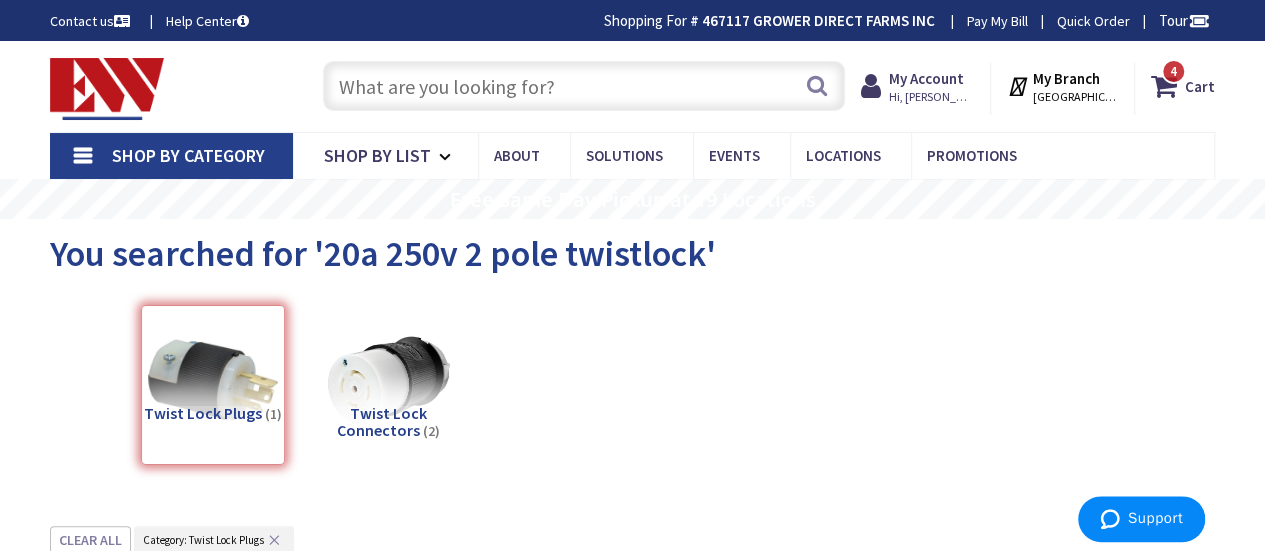 click at bounding box center (584, 86) 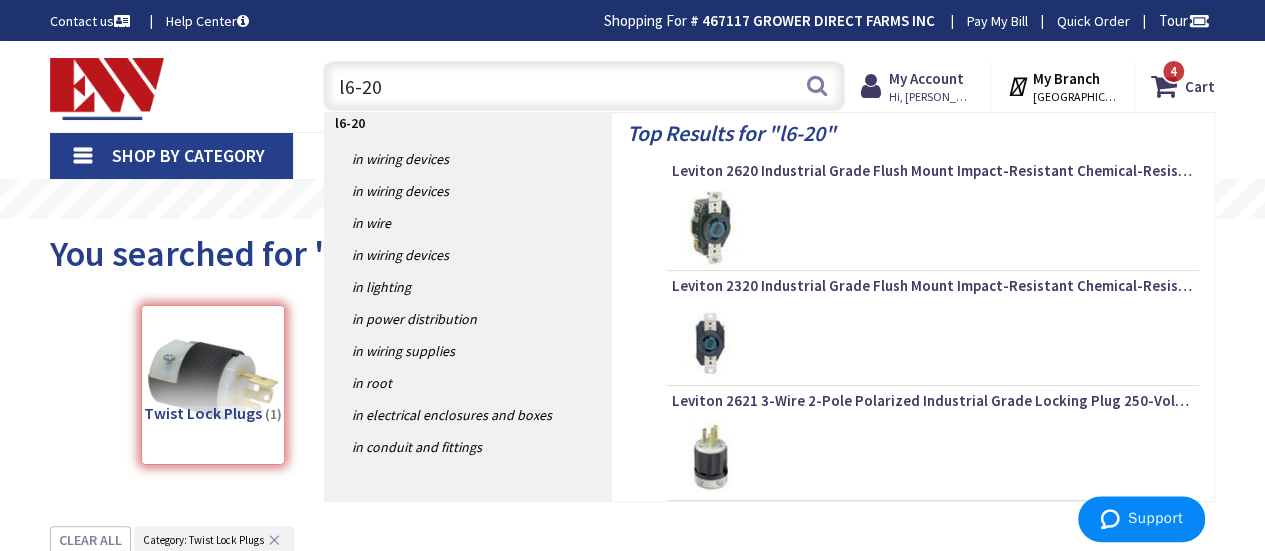 type on "l6-20p" 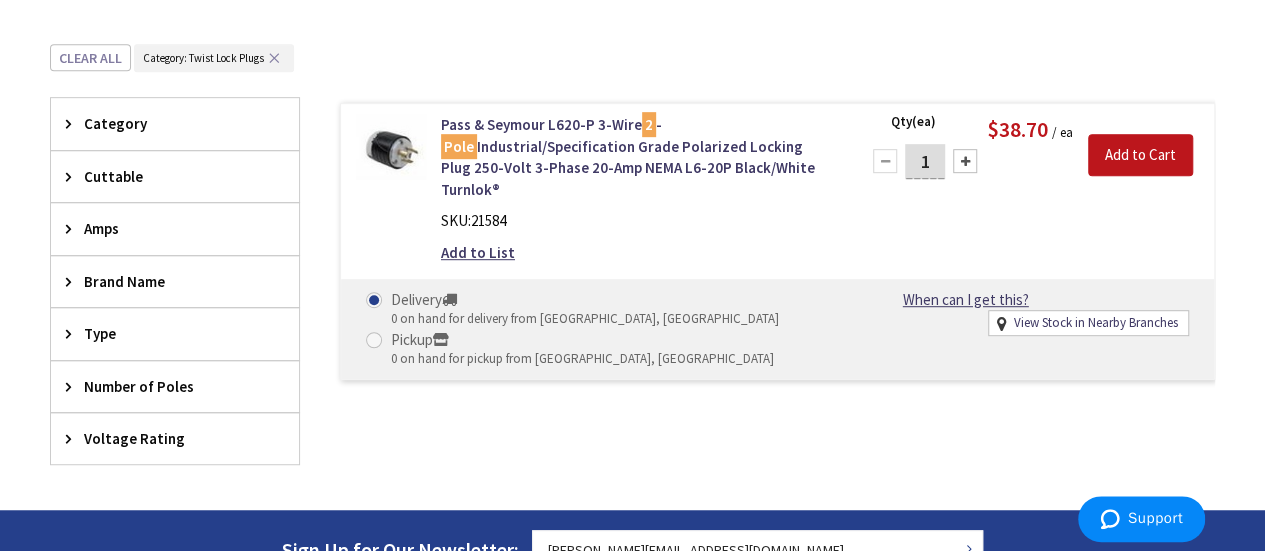 scroll, scrollTop: 500, scrollLeft: 0, axis: vertical 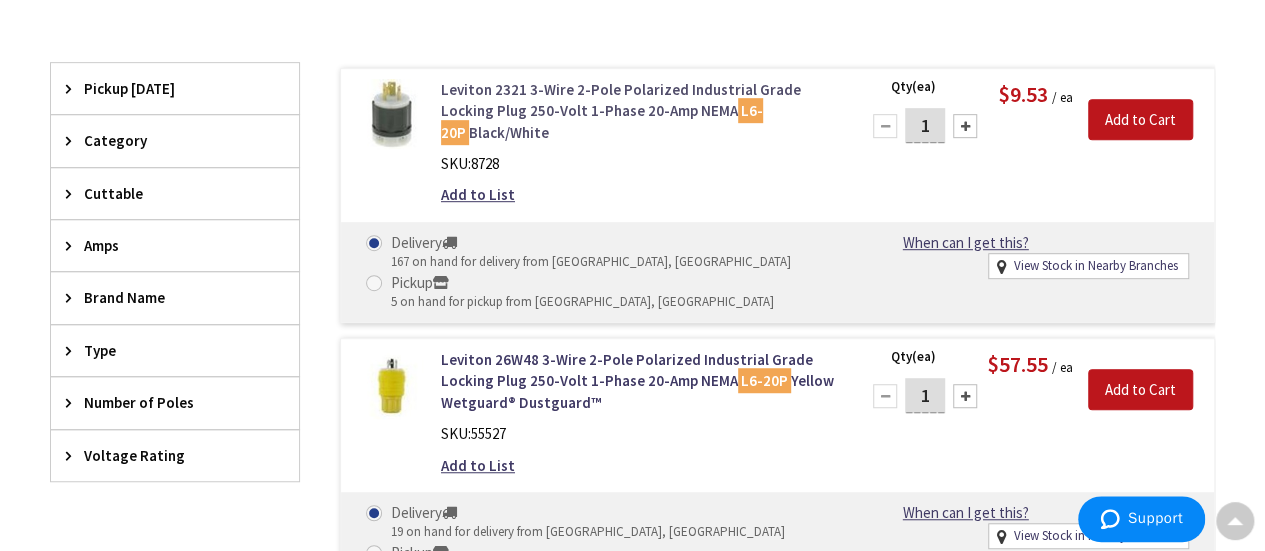 click on "Leviton 2321 3-Wire 2-Pole Polarized Industrial Grade Locking Plug 250-Volt 1-Phase 20-Amp NEMA  L6-20P  Black/White" at bounding box center [638, 111] 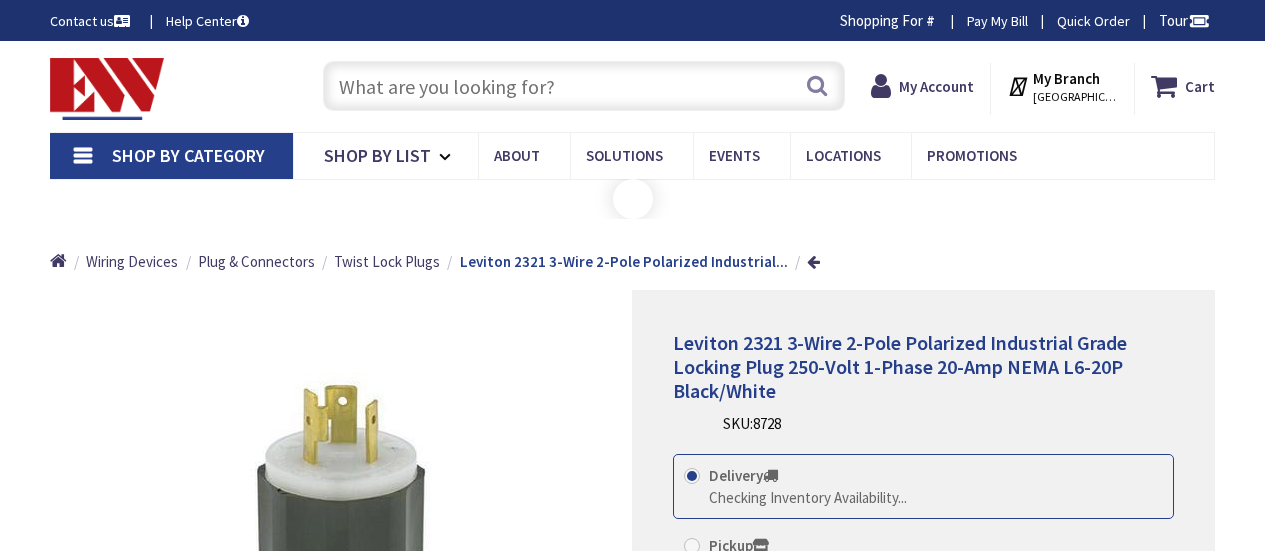 scroll, scrollTop: 0, scrollLeft: 0, axis: both 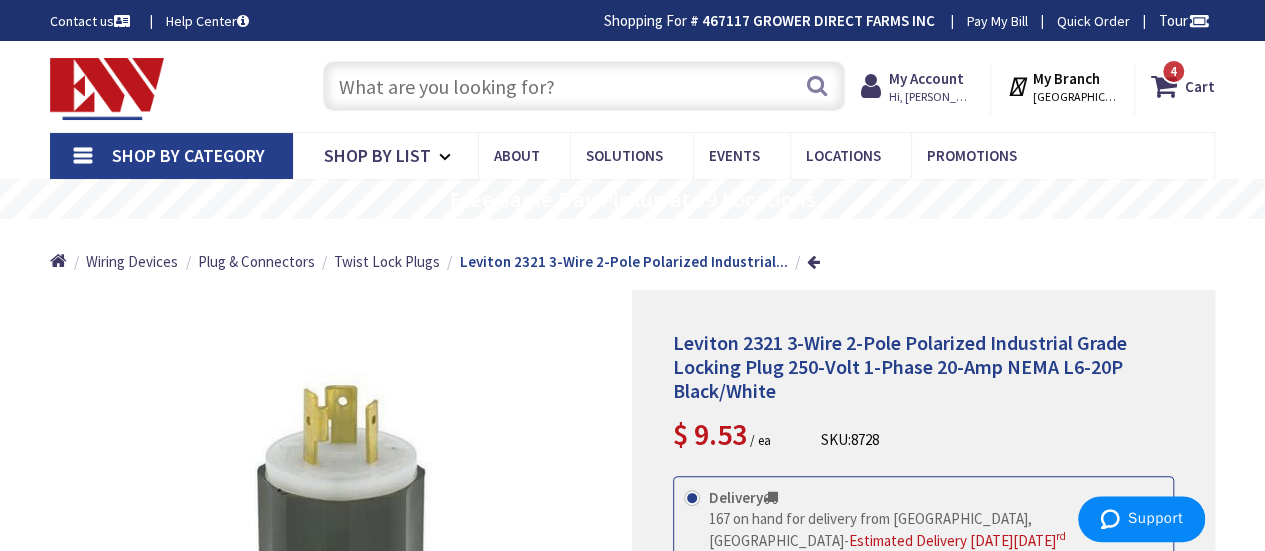click at bounding box center [584, 86] 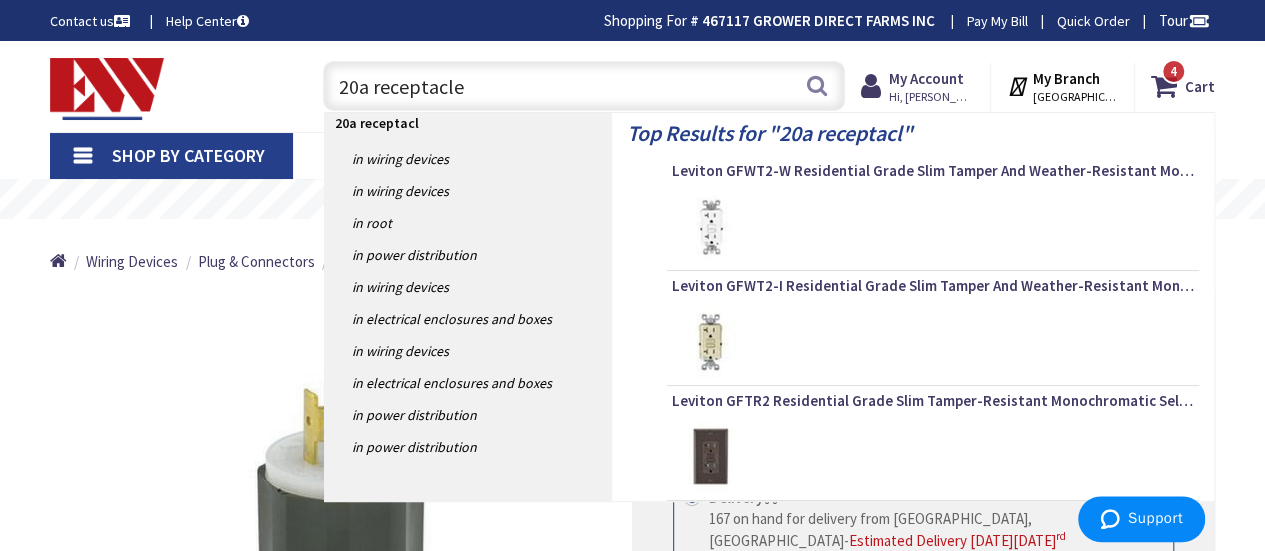 type on "20a receptacles" 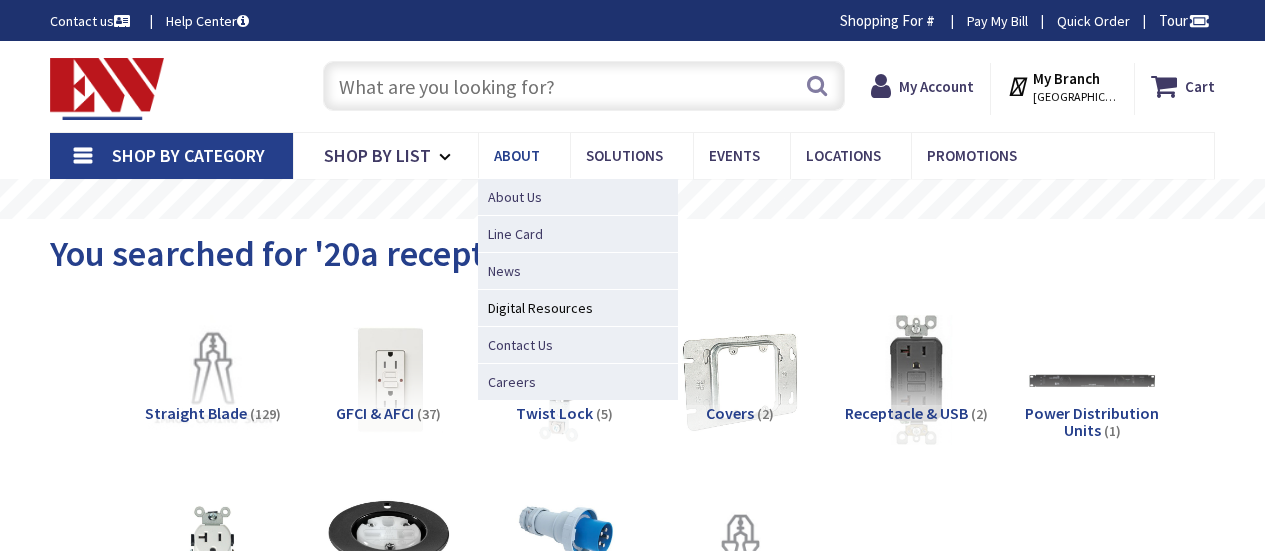 scroll, scrollTop: 0, scrollLeft: 0, axis: both 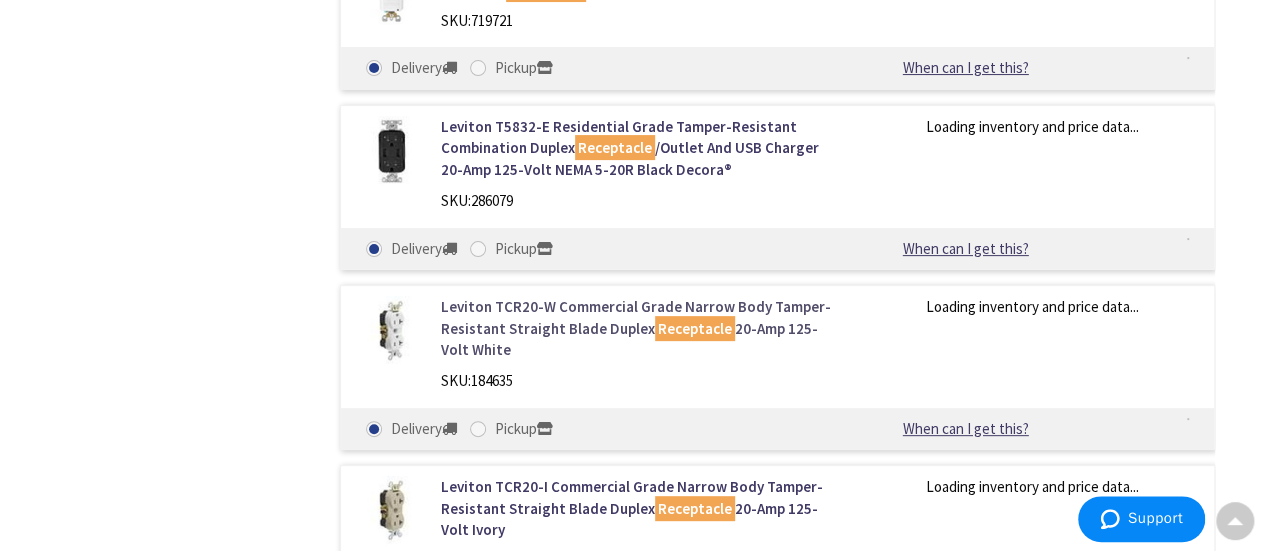 click on "Leviton TCR20-W Commercial Grade Narrow Body Tamper-Resistant Straight Blade Duplex  Receptacle  20-Amp 125-Volt White" at bounding box center [638, 328] 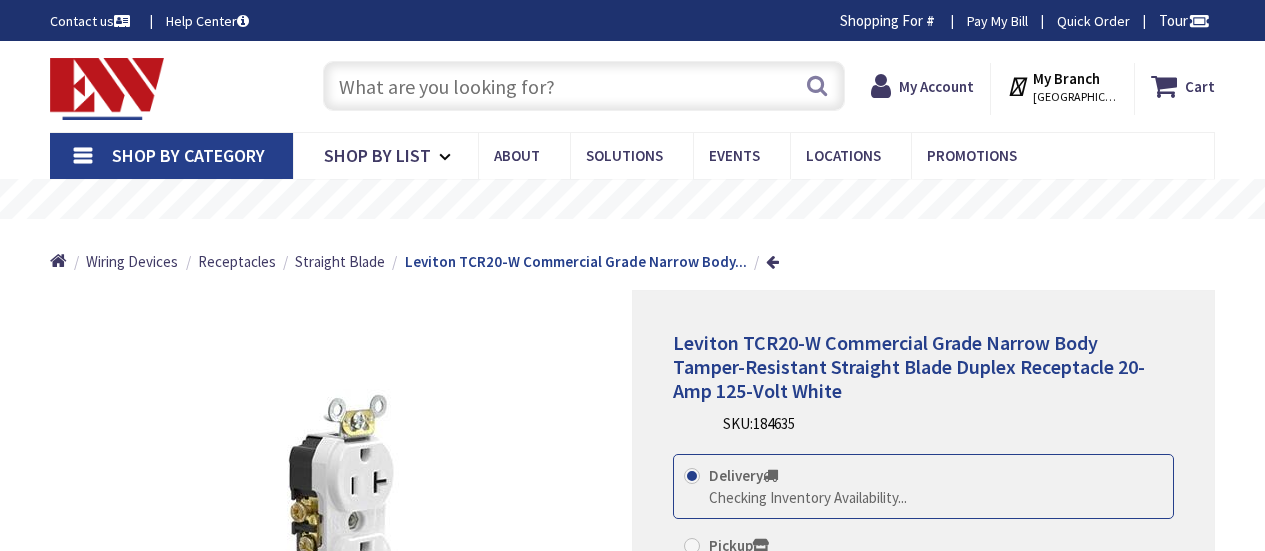 scroll, scrollTop: 0, scrollLeft: 0, axis: both 